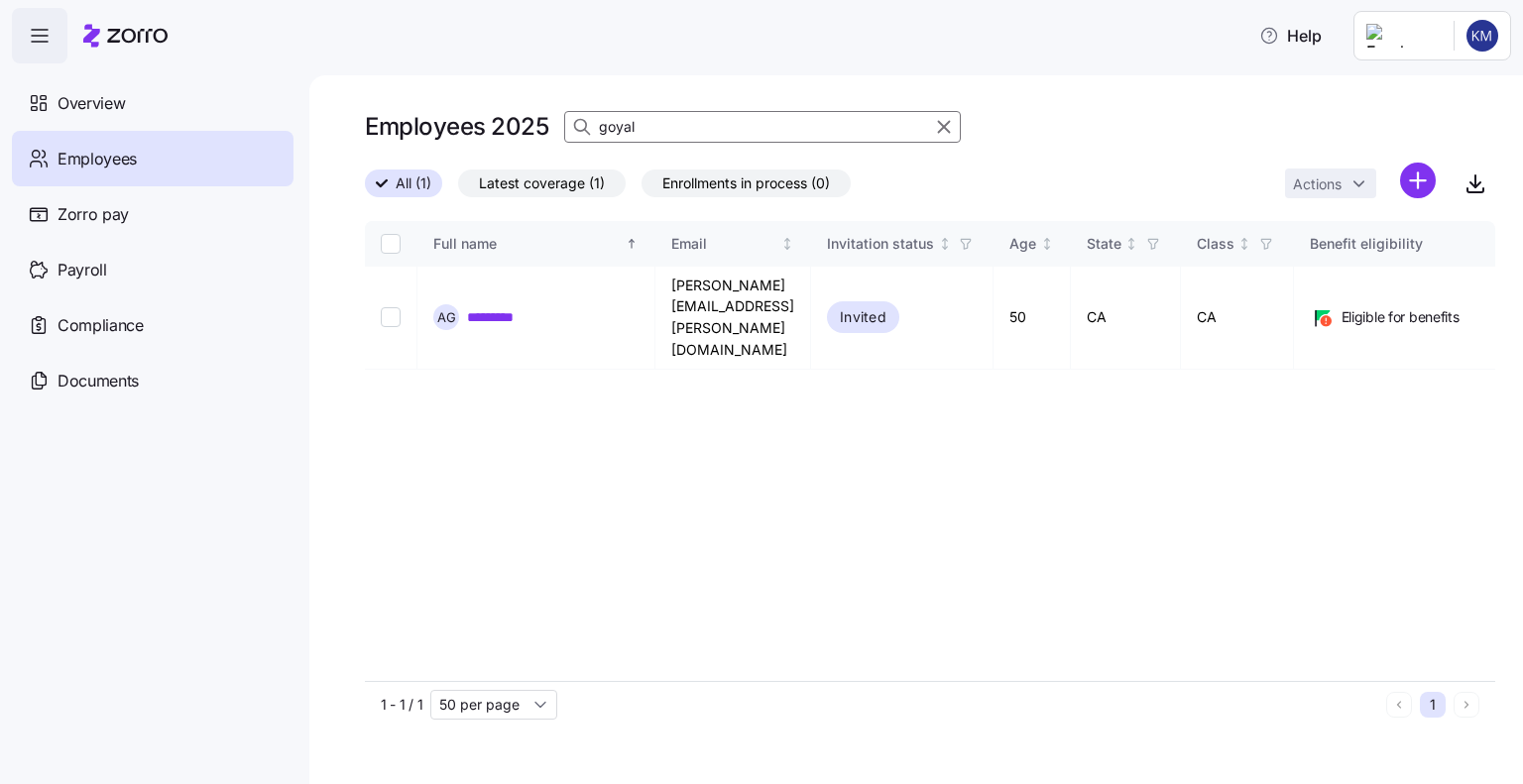scroll, scrollTop: 0, scrollLeft: 0, axis: both 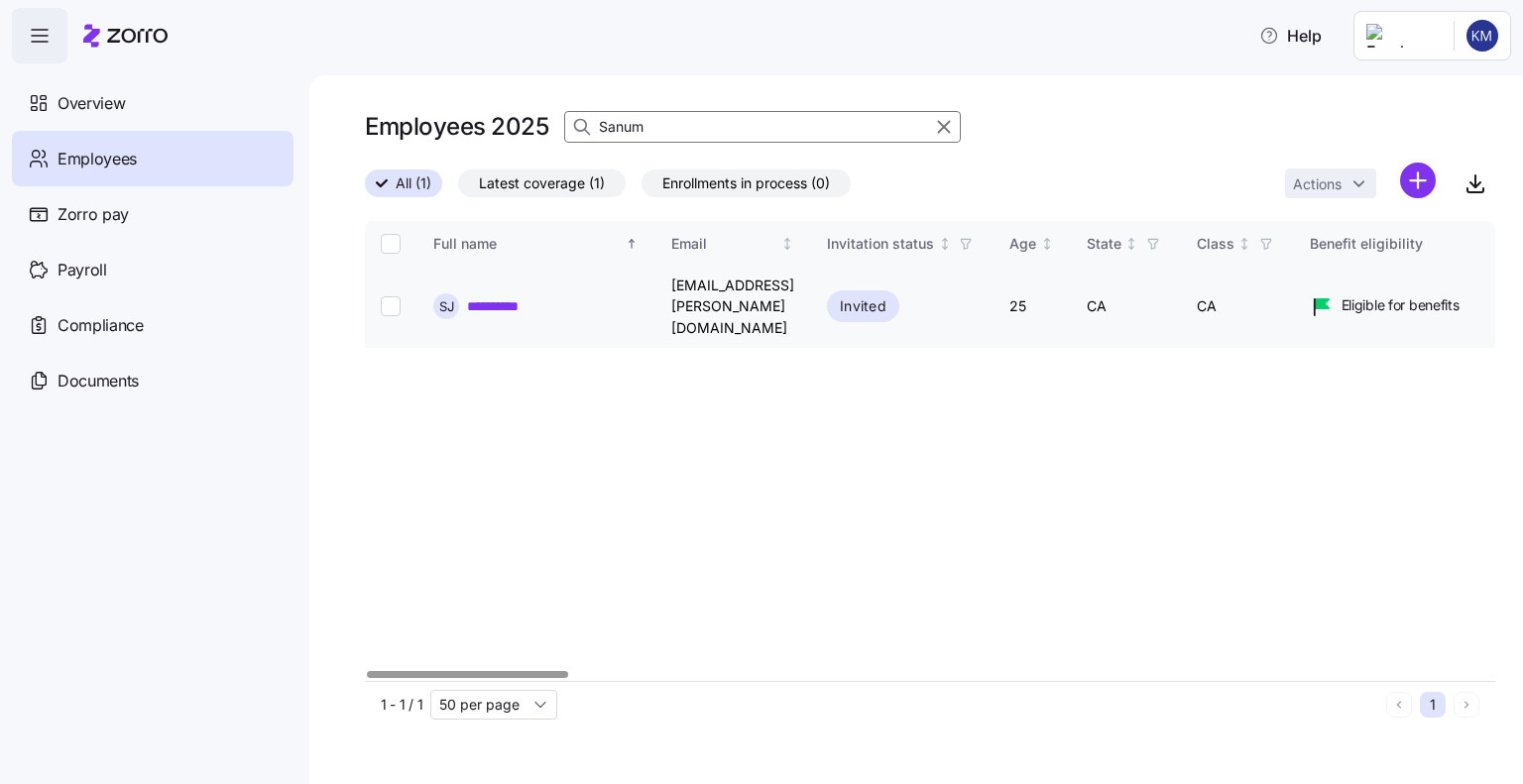 type on "Sanum" 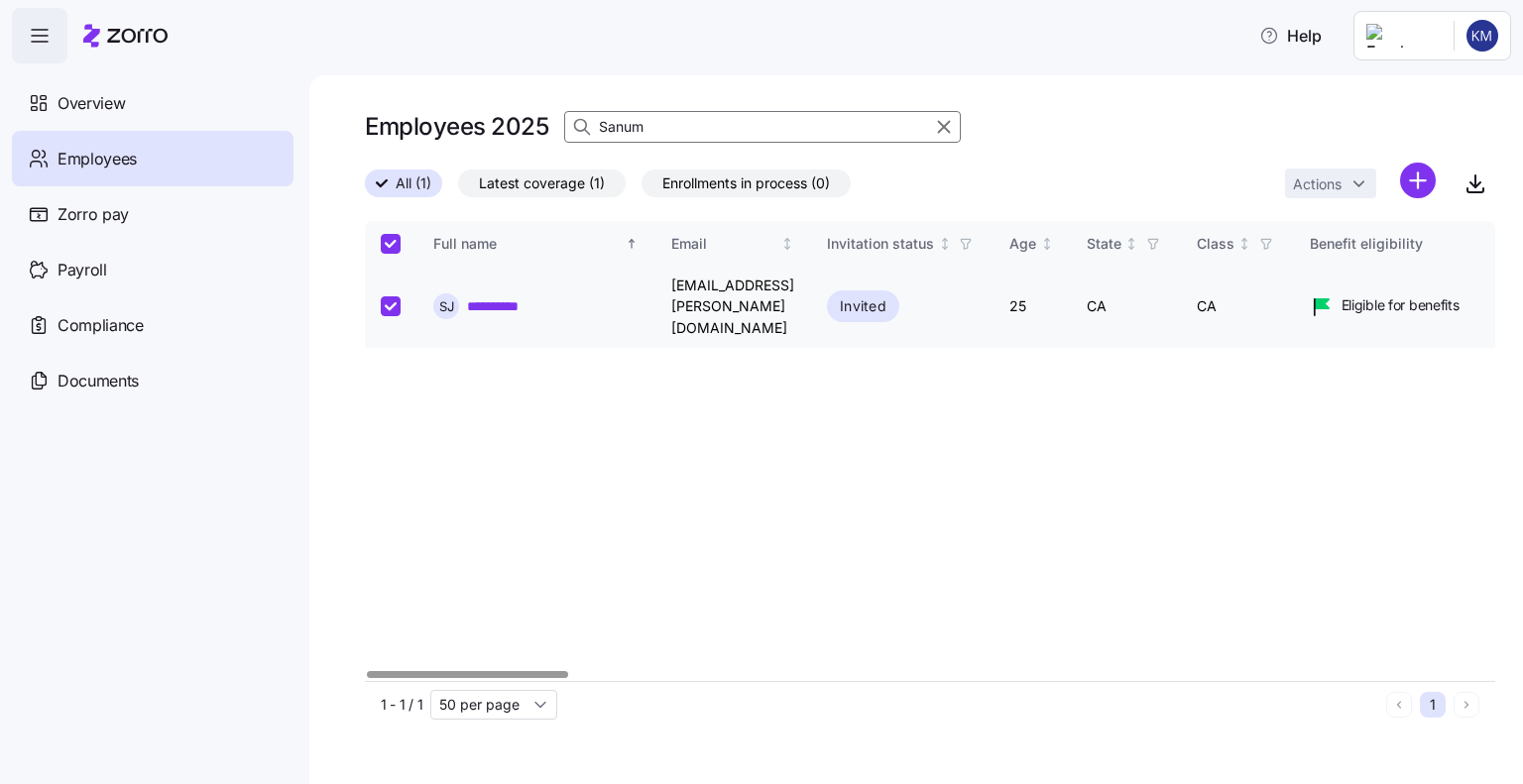 checkbox on "true" 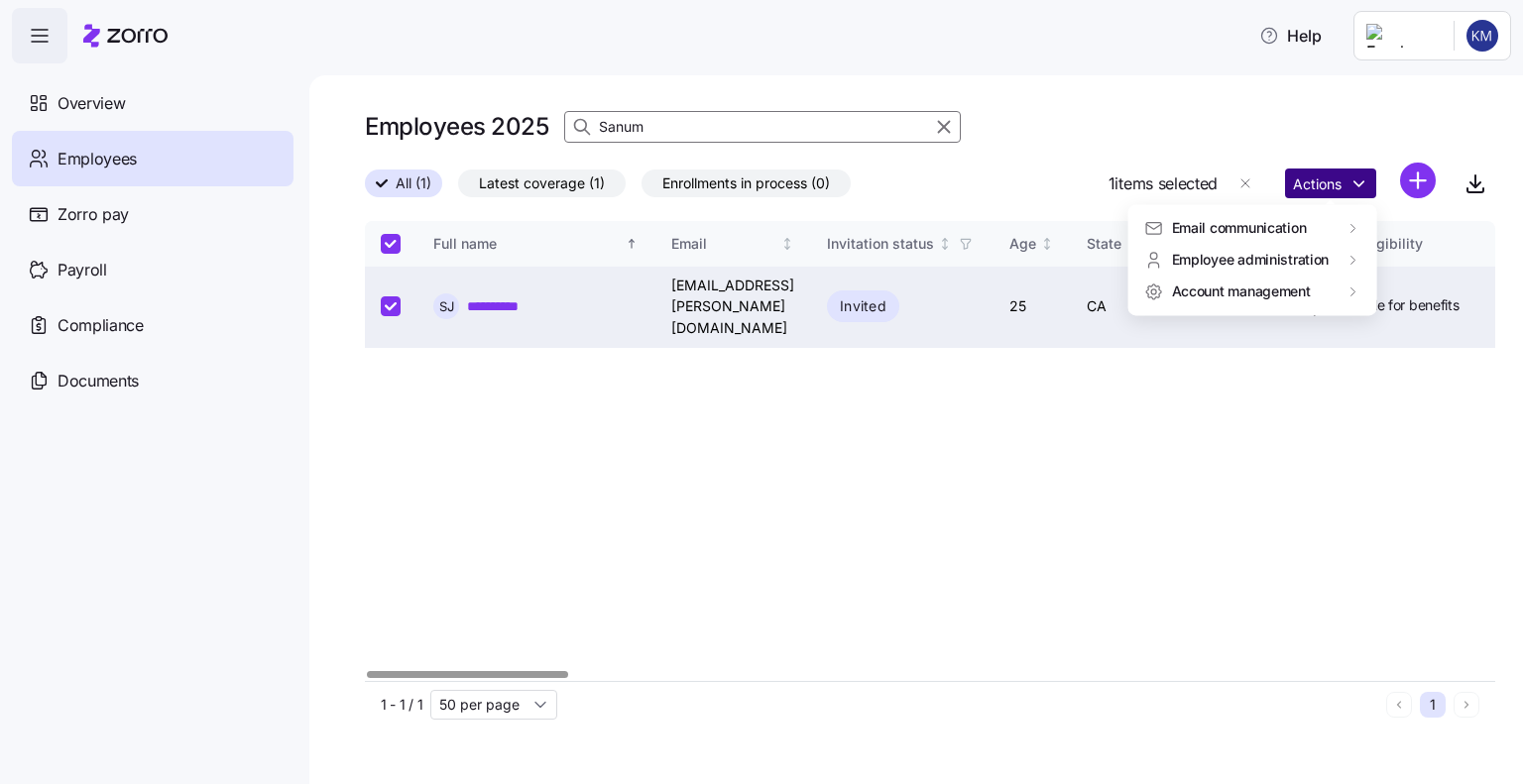 click on "**********" at bounding box center (762, 386) 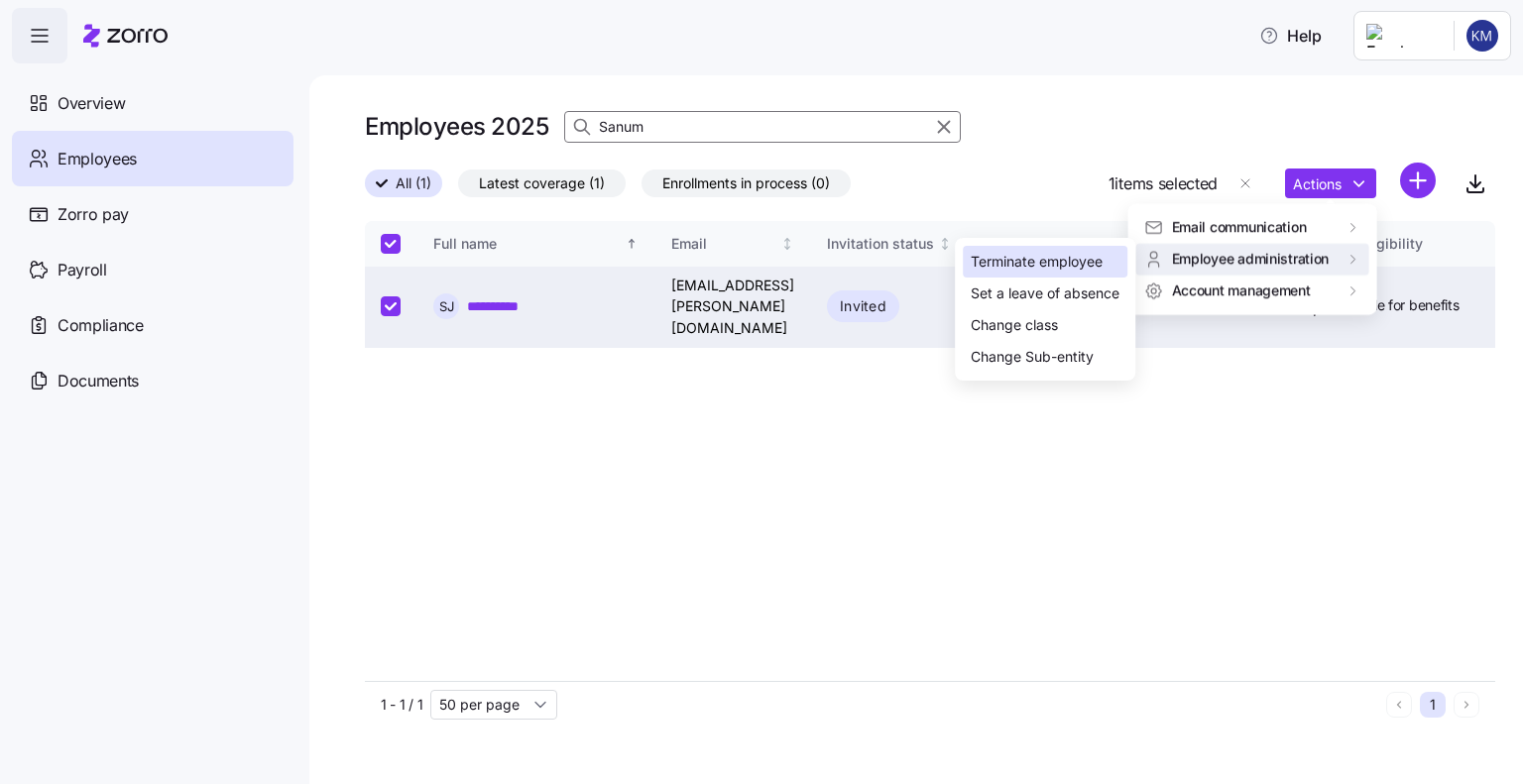 click on "Terminate employee" at bounding box center (1036, 262) 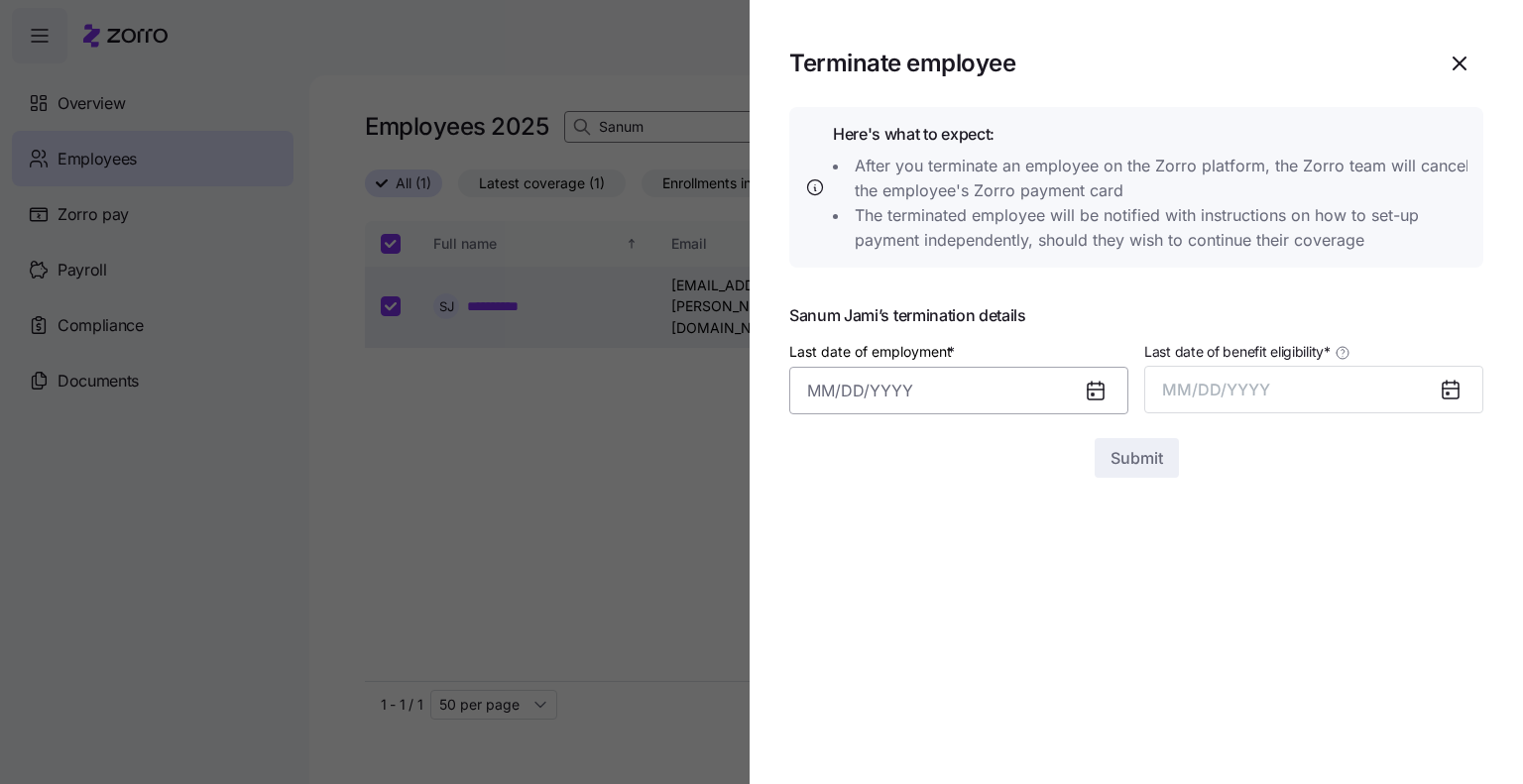 click on "Last date of employment  *" at bounding box center [959, 391] 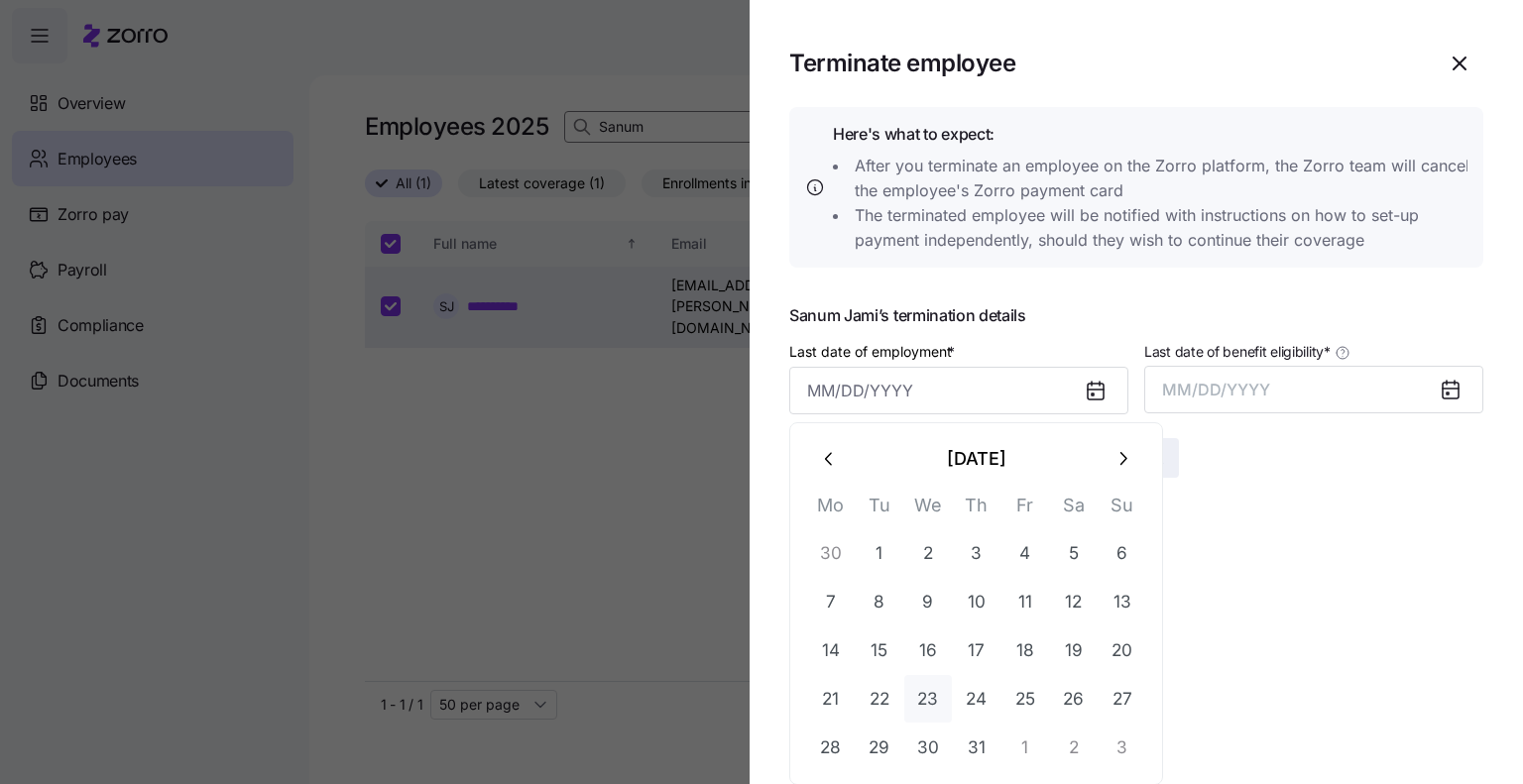 click on "23" at bounding box center (928, 699) 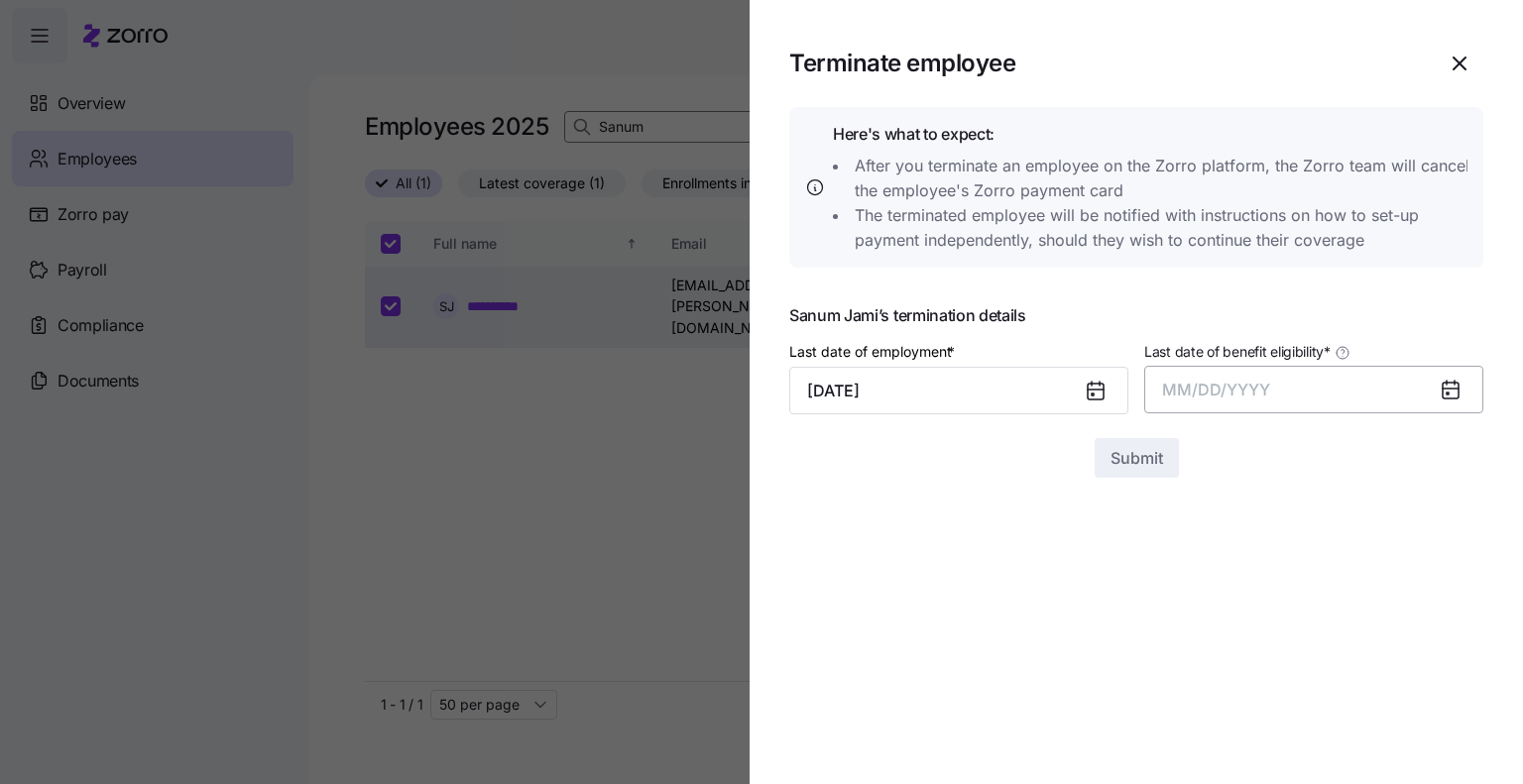 click on "MM/DD/YYYY" at bounding box center (1216, 390) 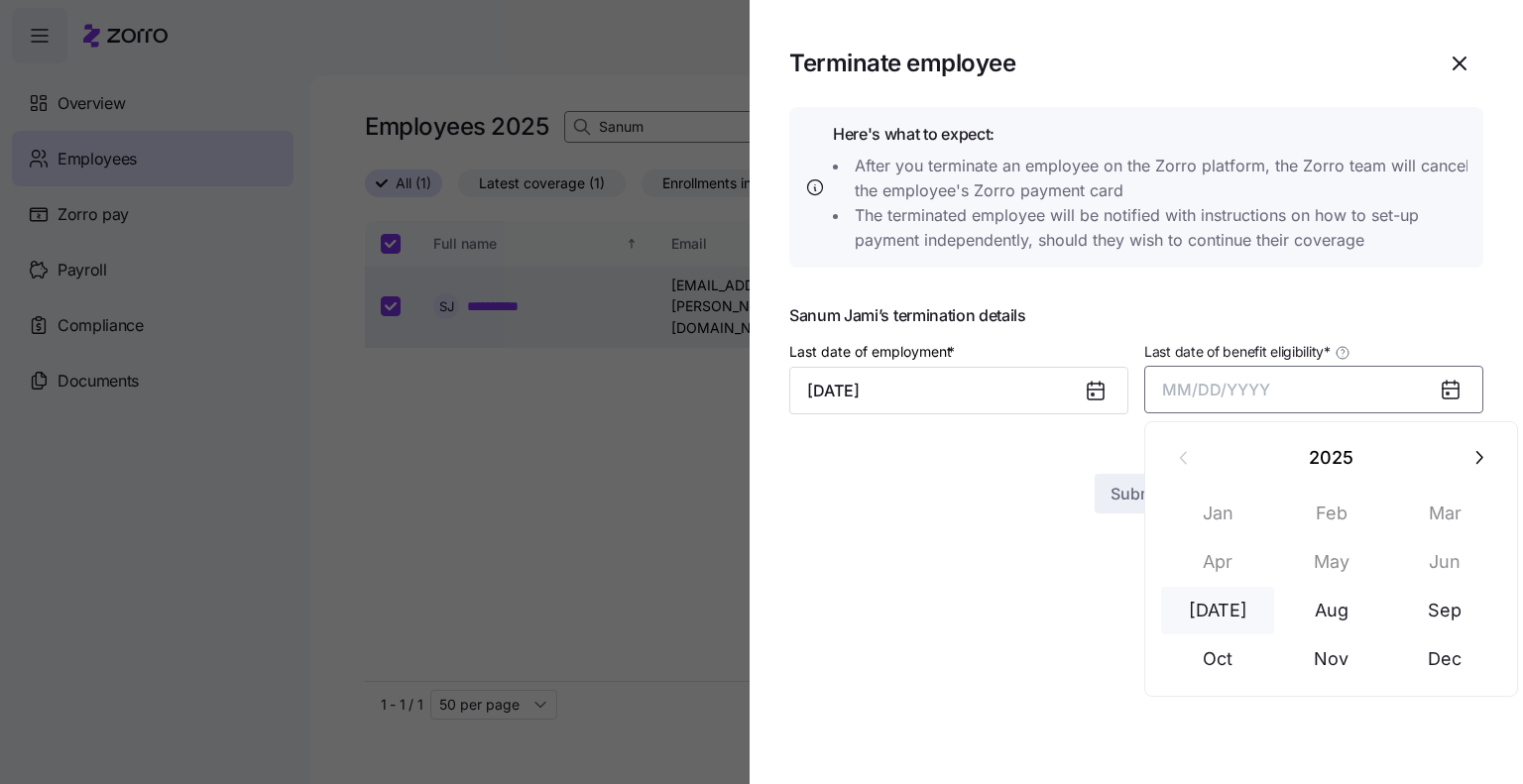 click on "[DATE]" at bounding box center (1218, 611) 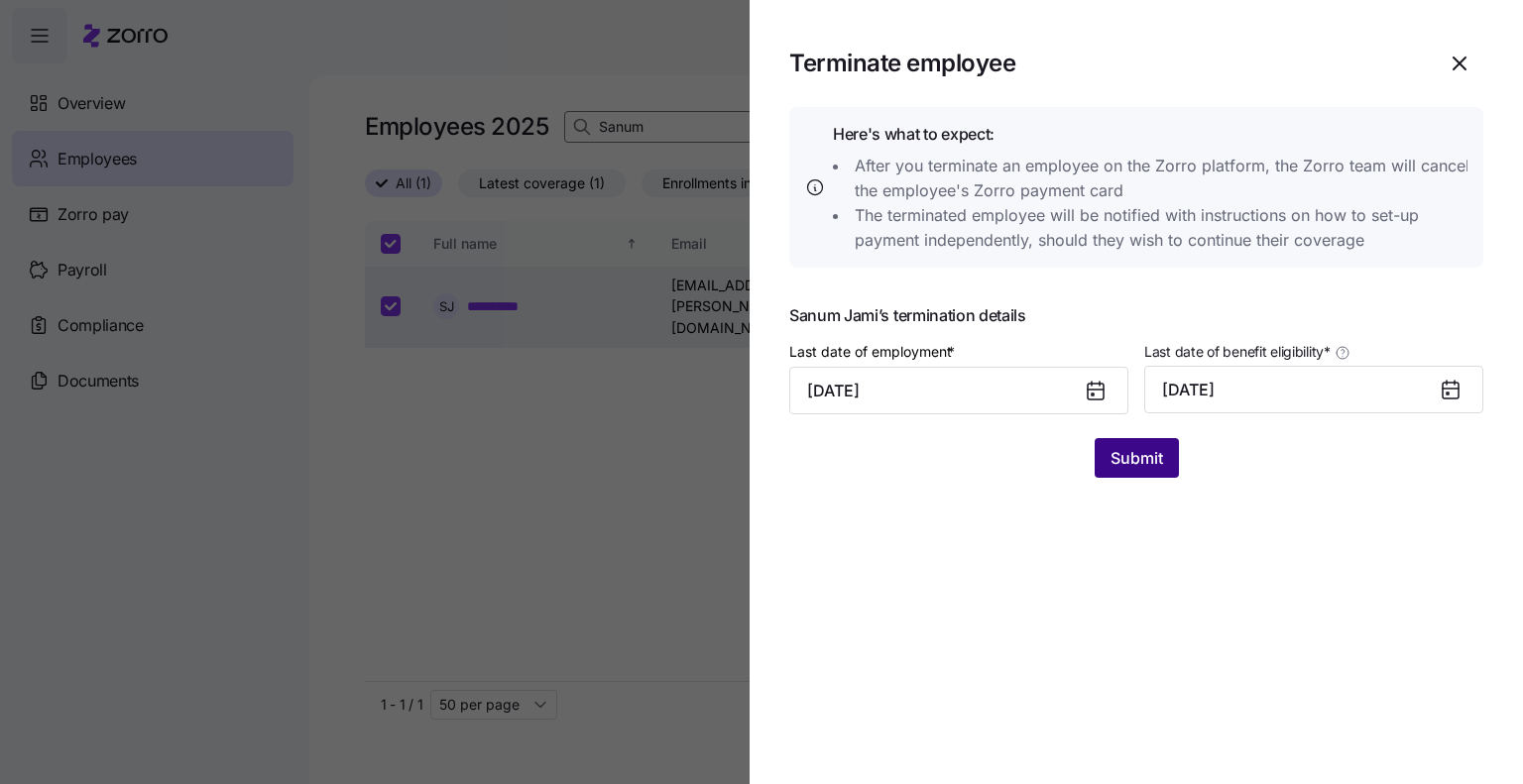click on "Submit" at bounding box center (1136, 458) 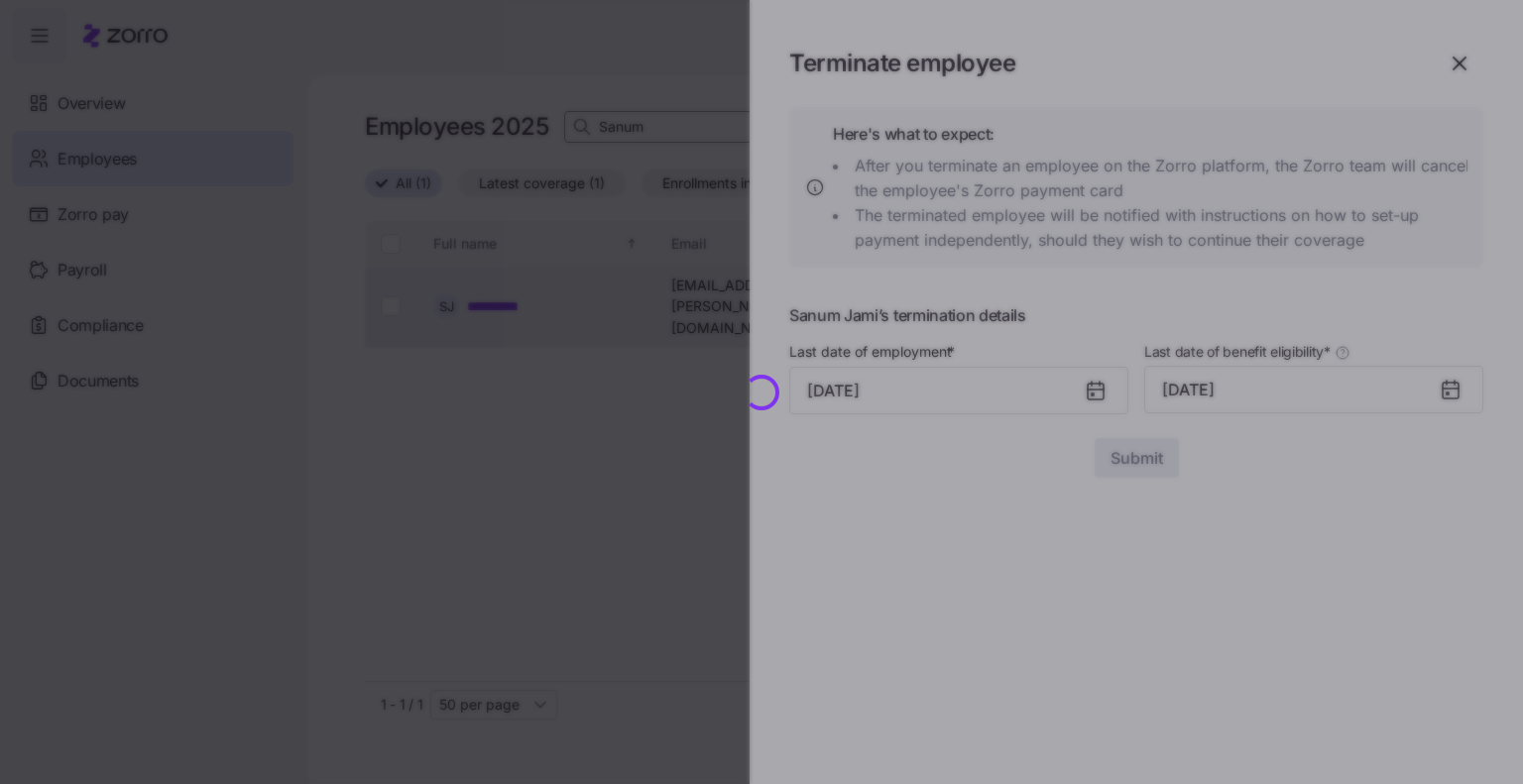 checkbox on "false" 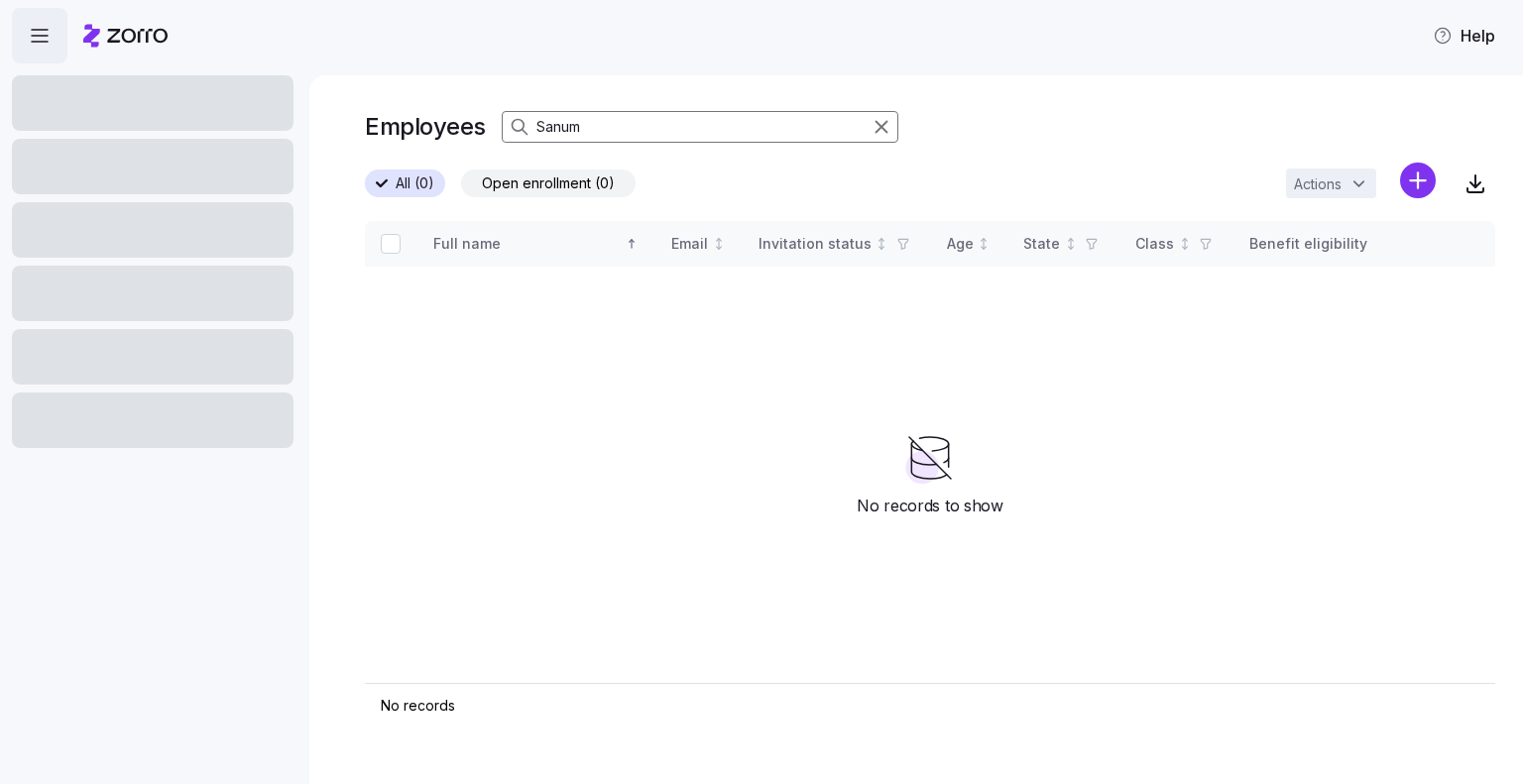scroll, scrollTop: 0, scrollLeft: 0, axis: both 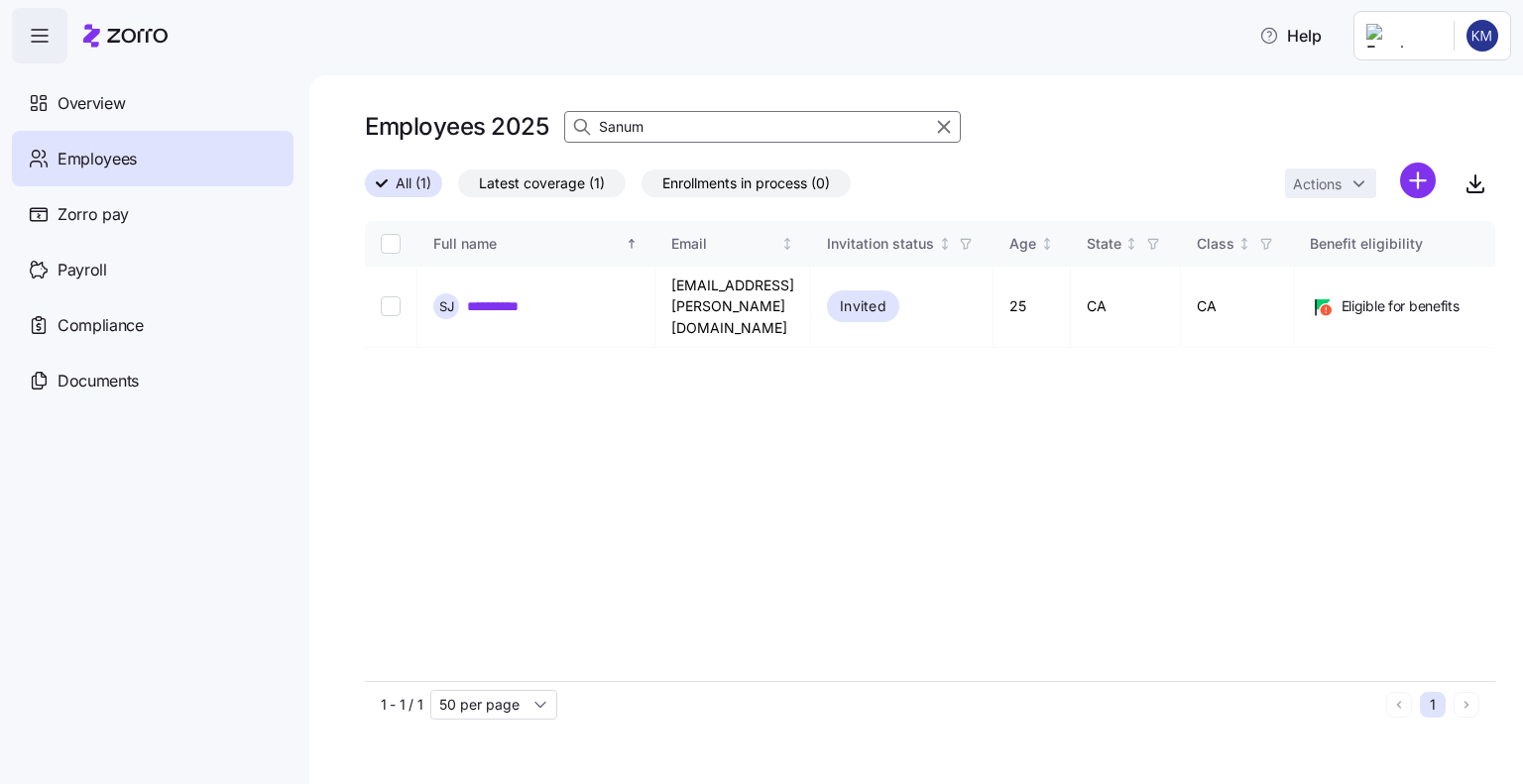 drag, startPoint x: 660, startPoint y: 132, endPoint x: 589, endPoint y: 123, distance: 71.56815 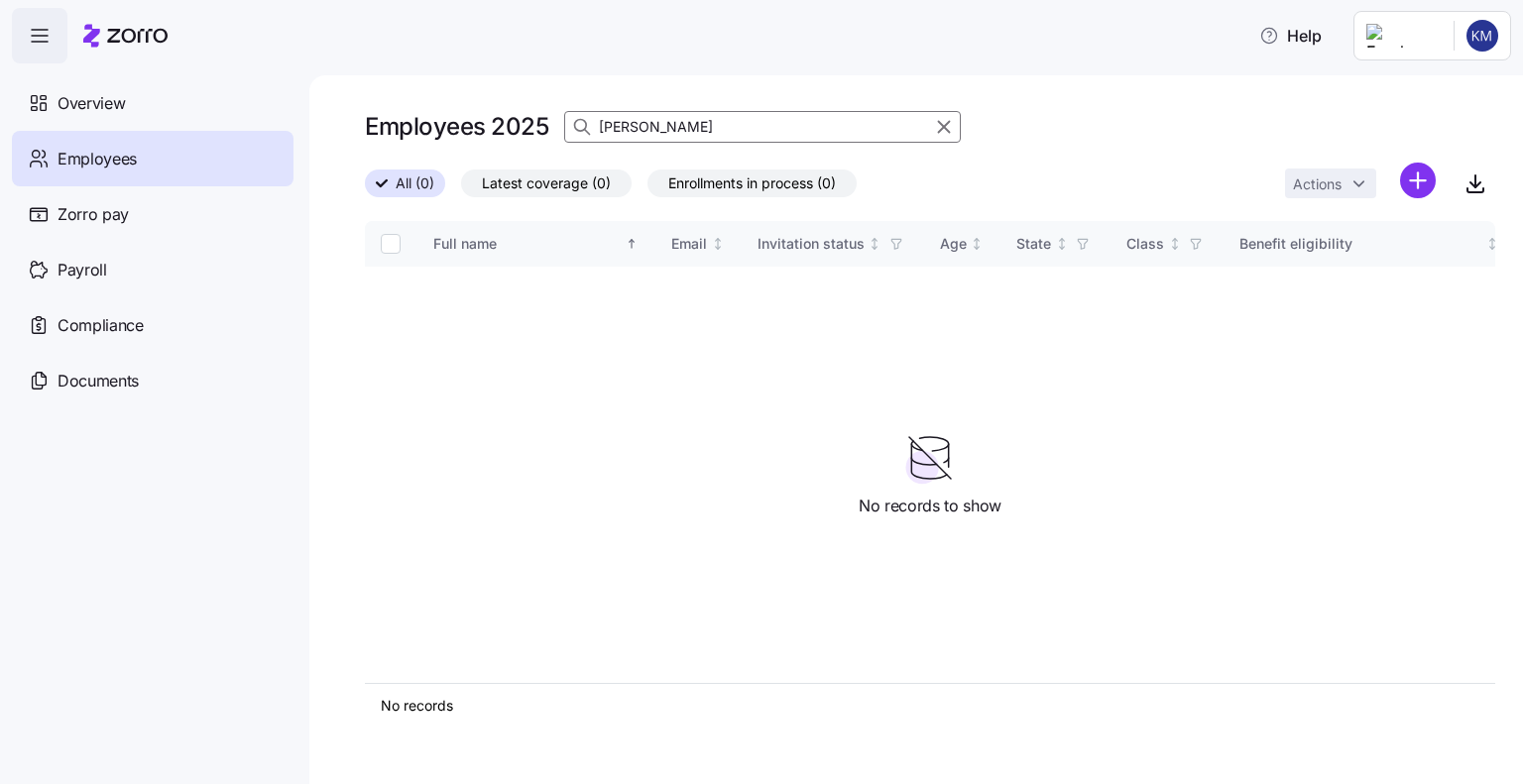 type on "bertha" 